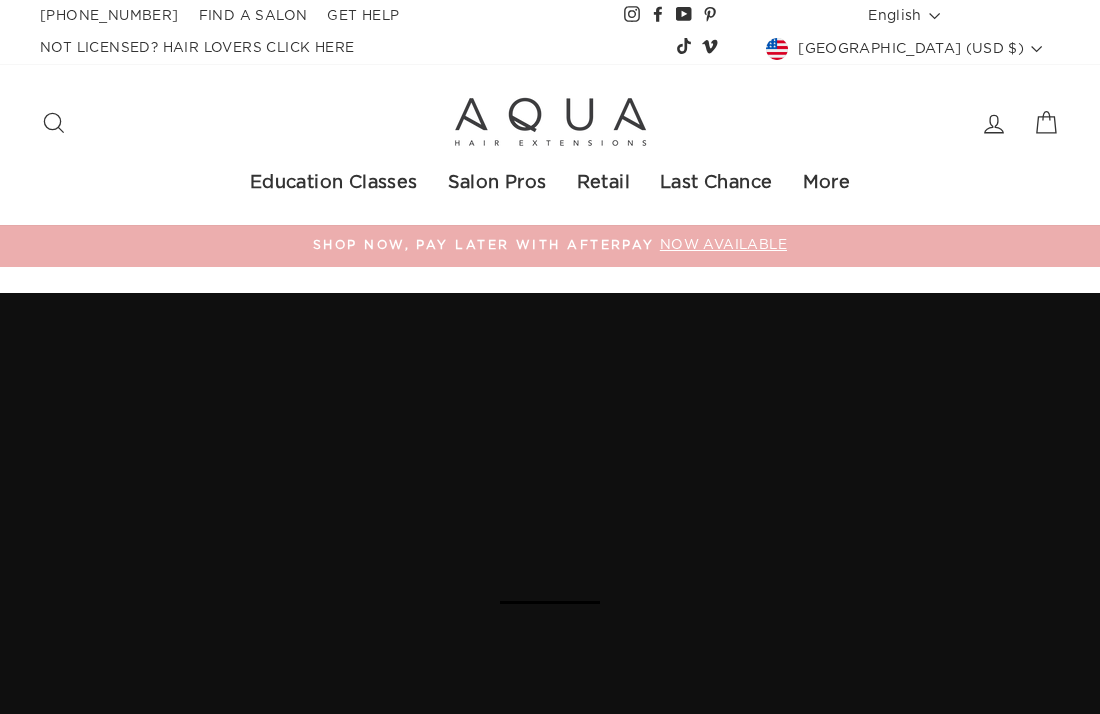 scroll, scrollTop: 0, scrollLeft: 0, axis: both 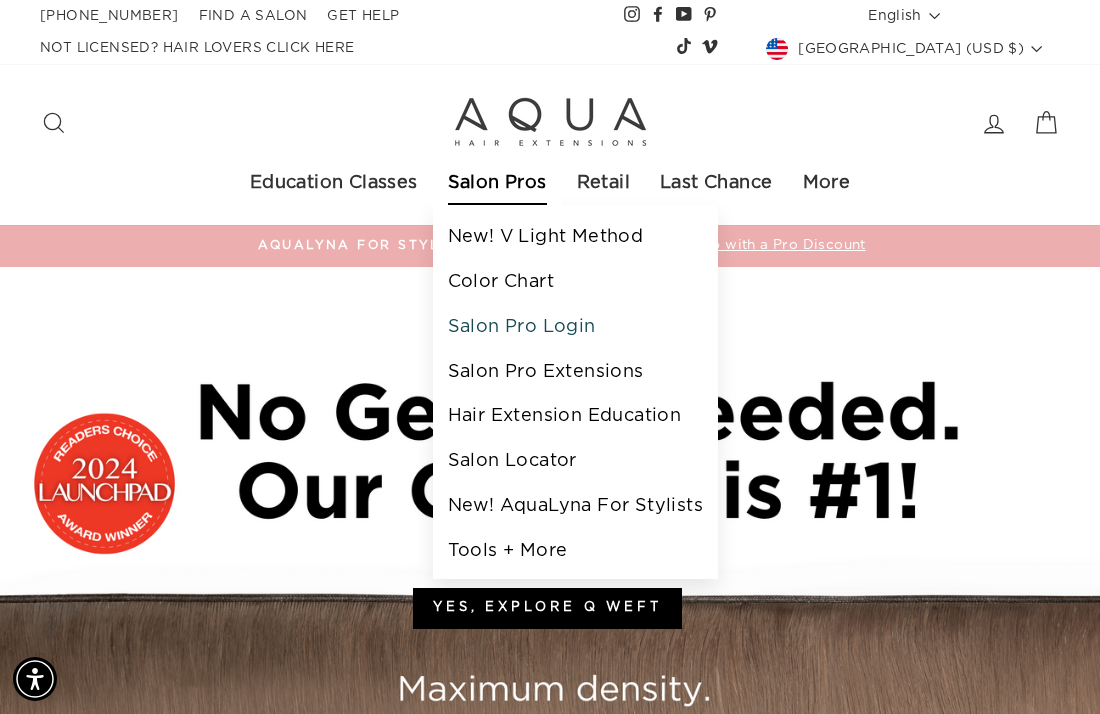 click on "Salon Pro Login" at bounding box center [575, 327] 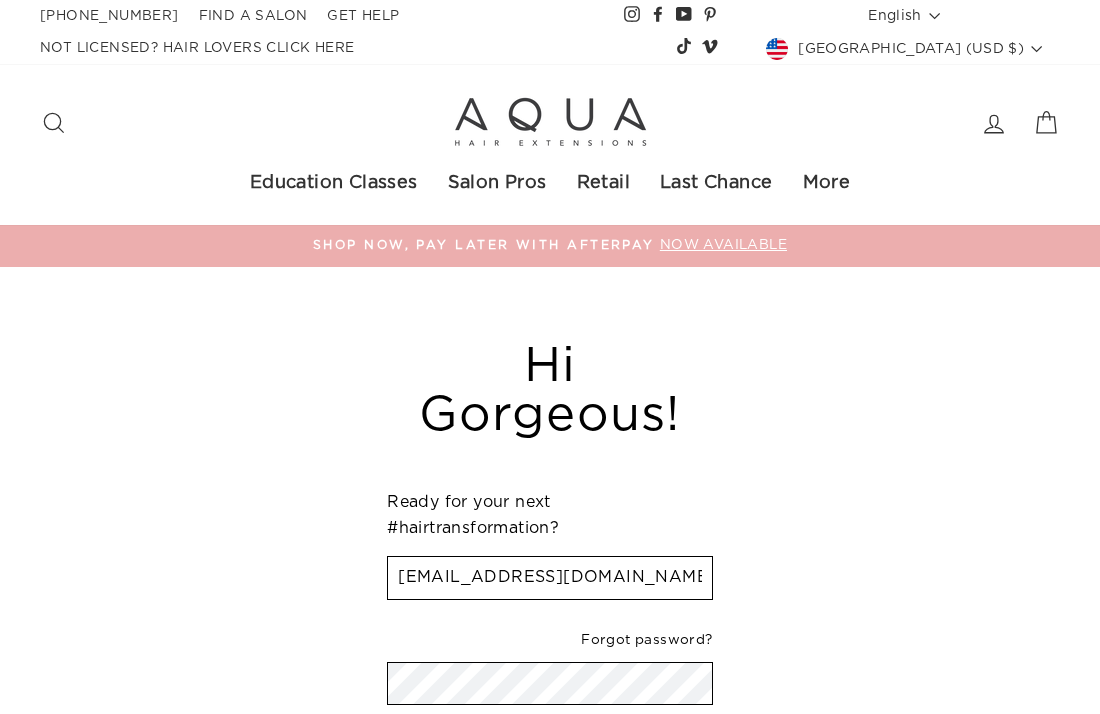 scroll, scrollTop: 644, scrollLeft: 0, axis: vertical 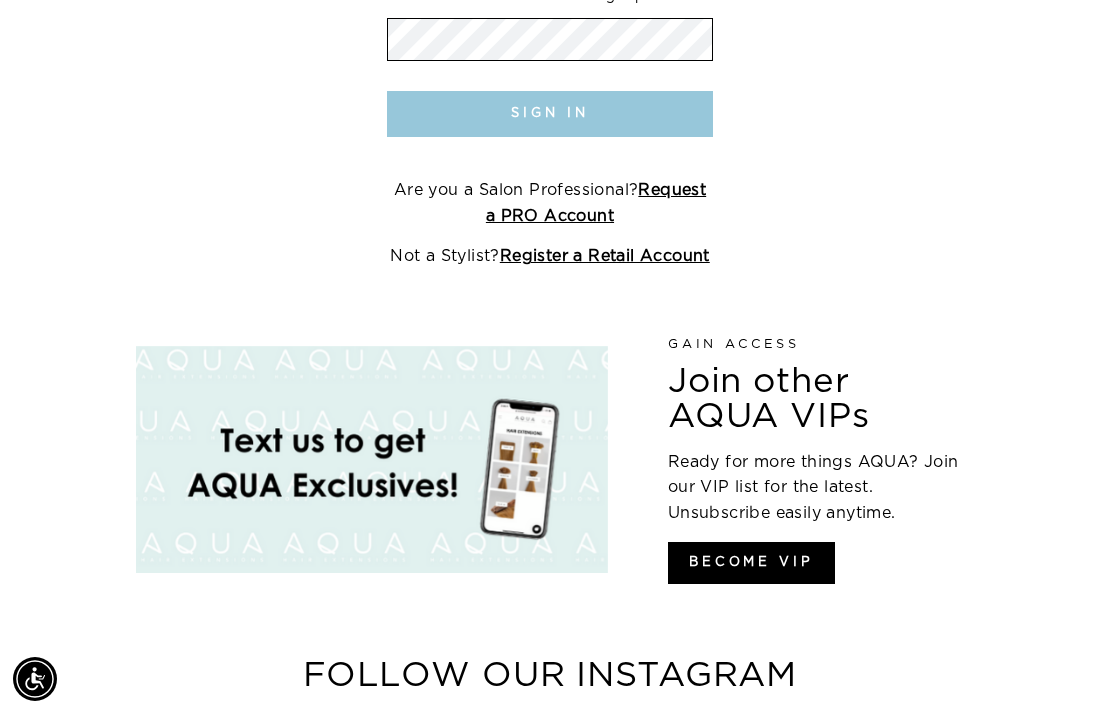 click on "Sign In" at bounding box center (549, 114) 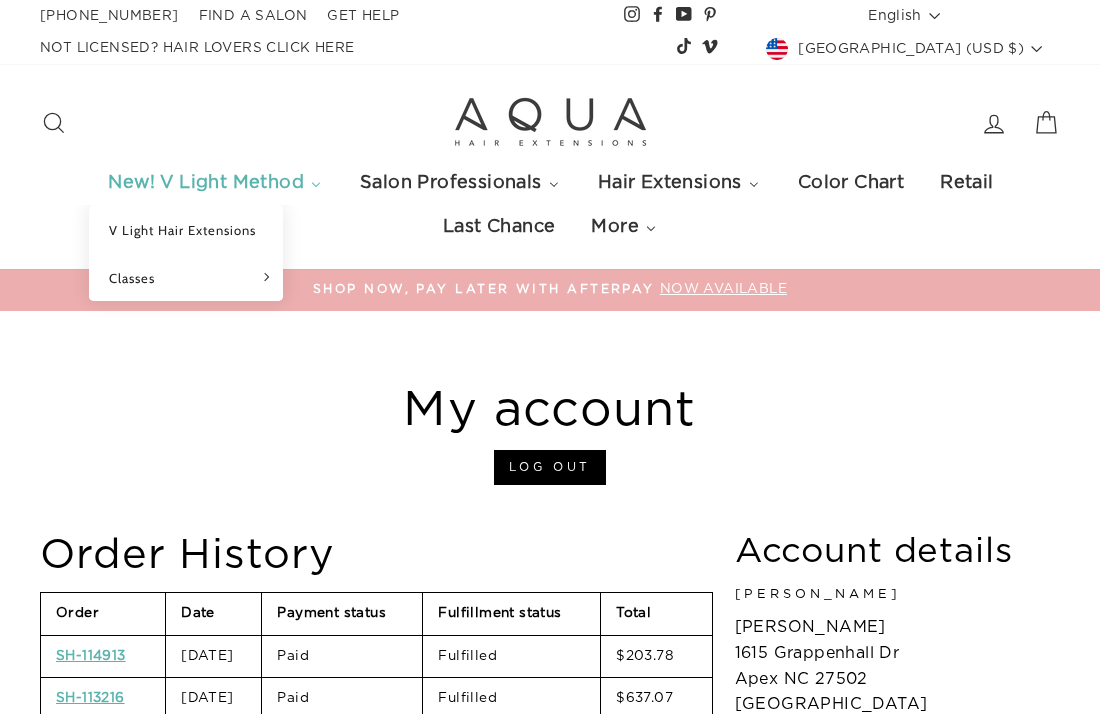 scroll, scrollTop: 0, scrollLeft: 0, axis: both 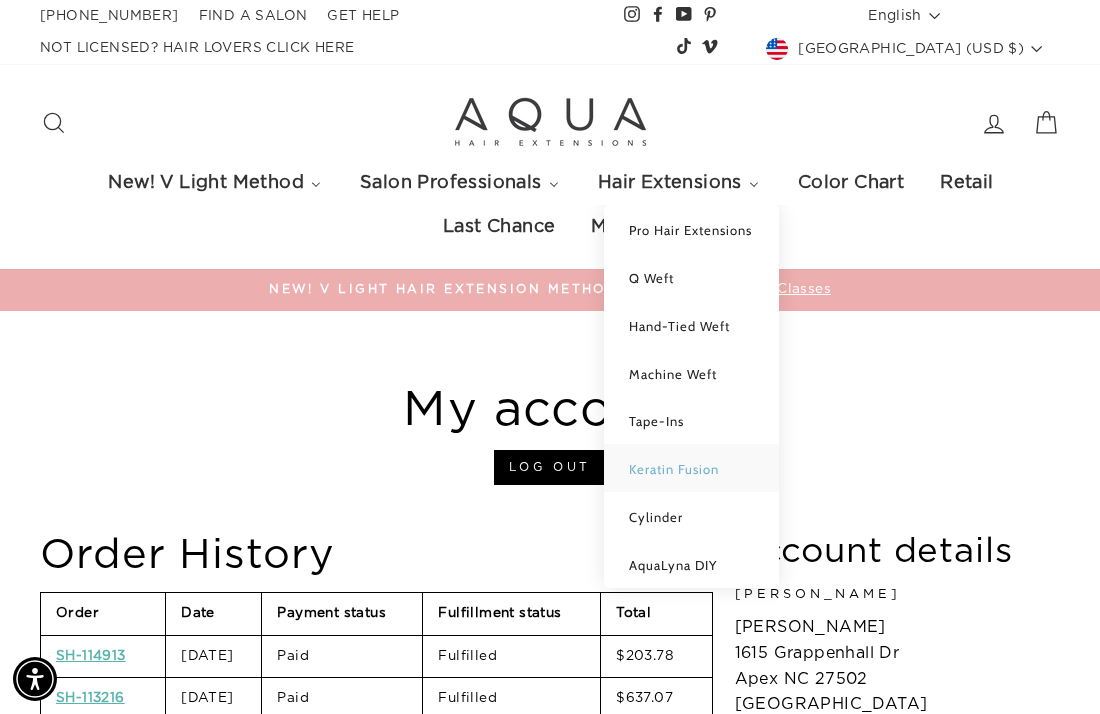 click on "Keratin Fusion" at bounding box center [674, 469] 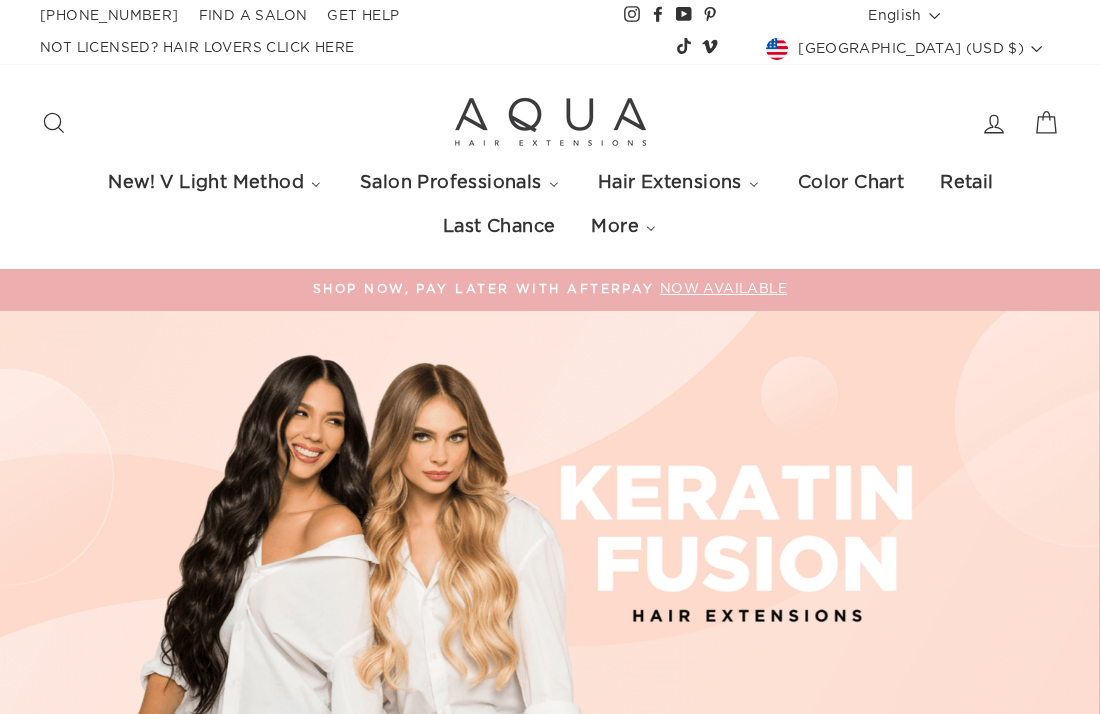 scroll, scrollTop: 0, scrollLeft: 0, axis: both 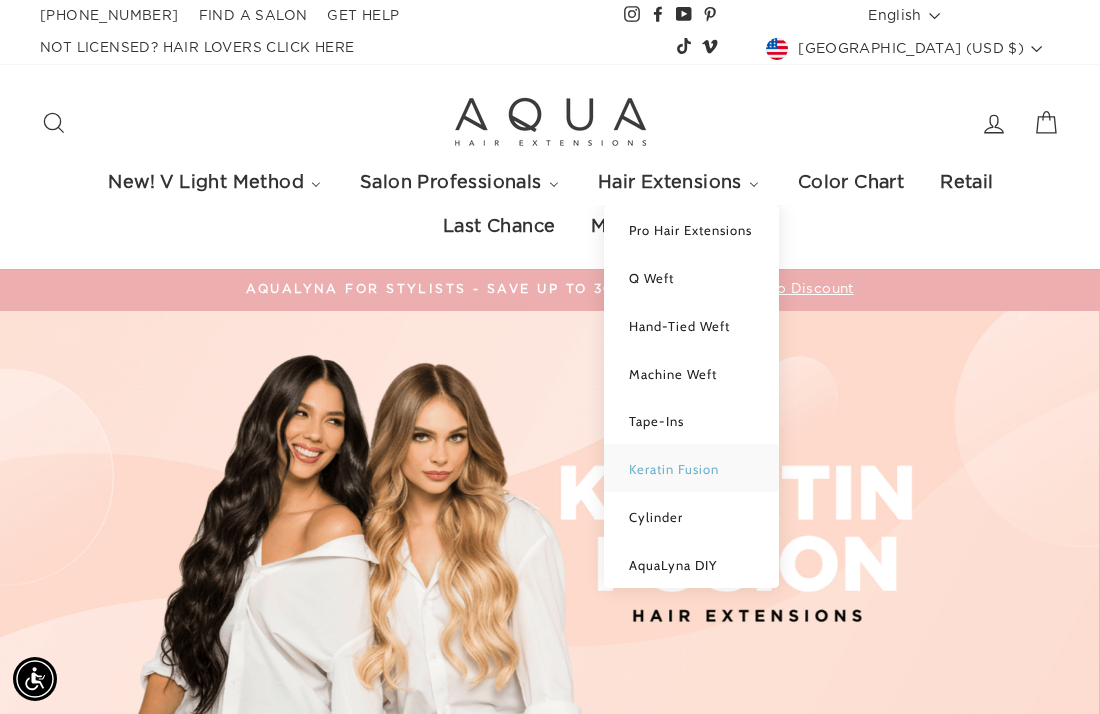 click on "Keratin Fusion" at bounding box center [691, 468] 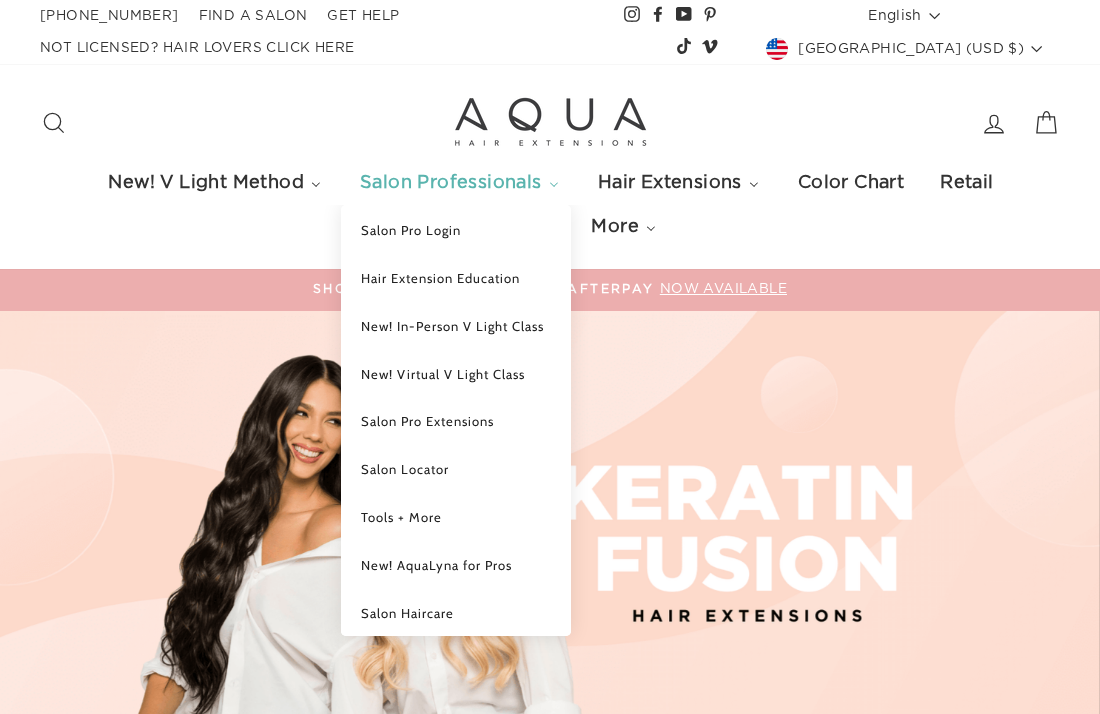 scroll, scrollTop: 0, scrollLeft: 0, axis: both 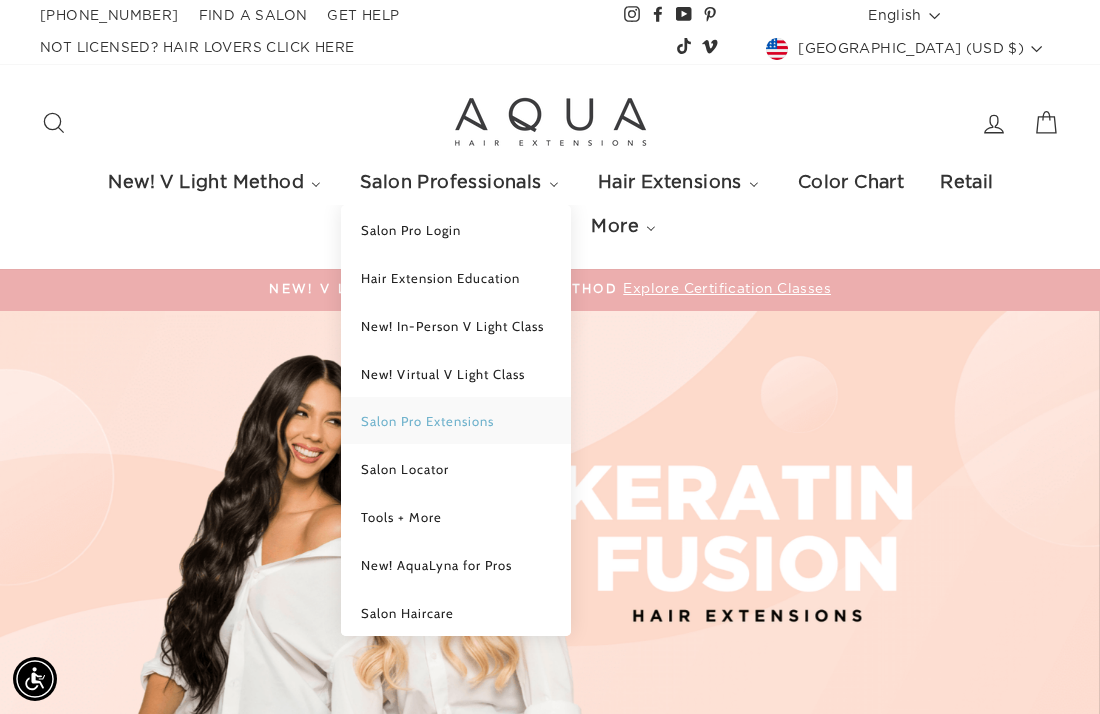 click on "Salon Pro Extensions" at bounding box center [427, 421] 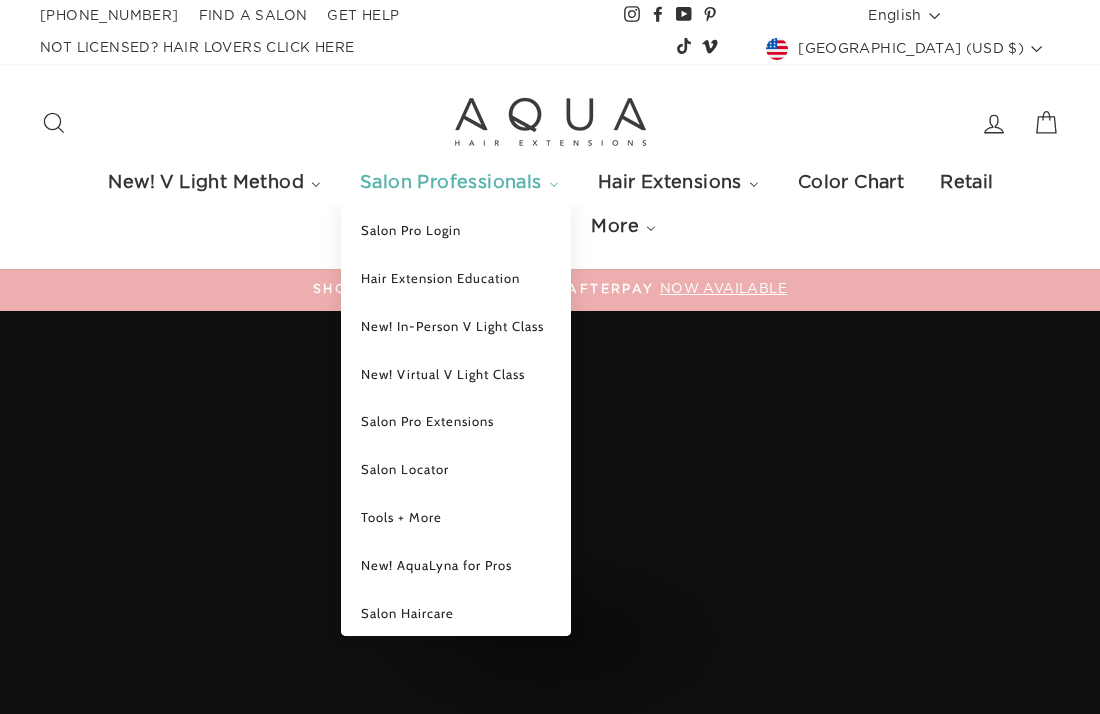 scroll, scrollTop: 648, scrollLeft: 0, axis: vertical 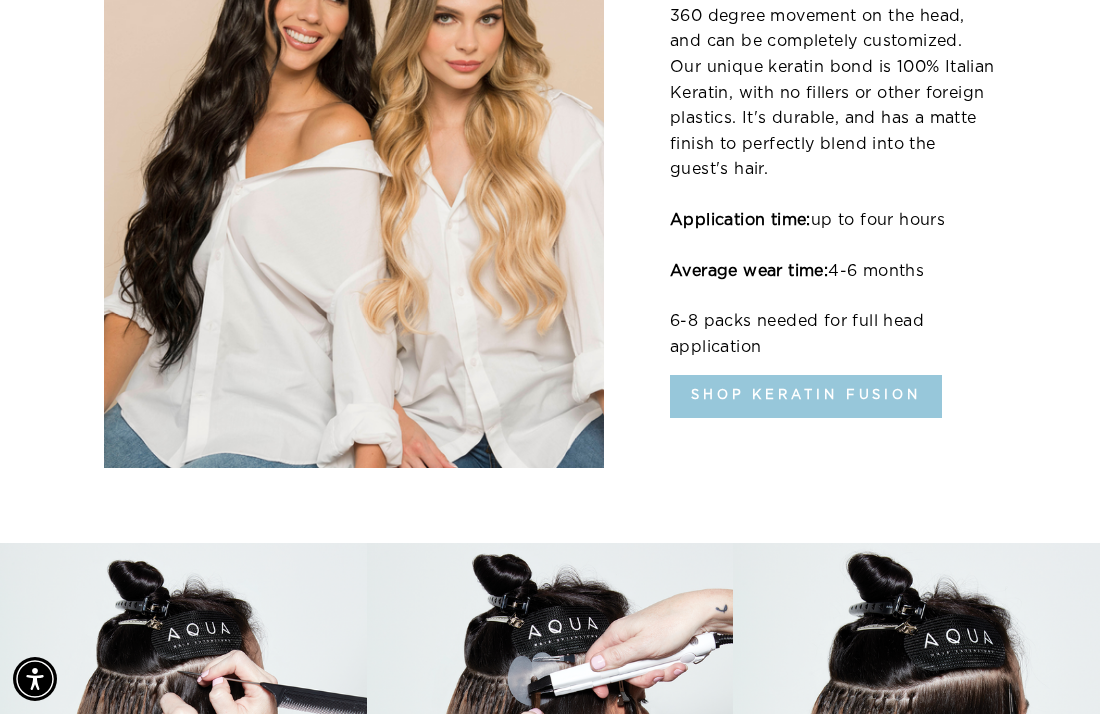 click on "Shop Keratin Fusion" at bounding box center (806, 396) 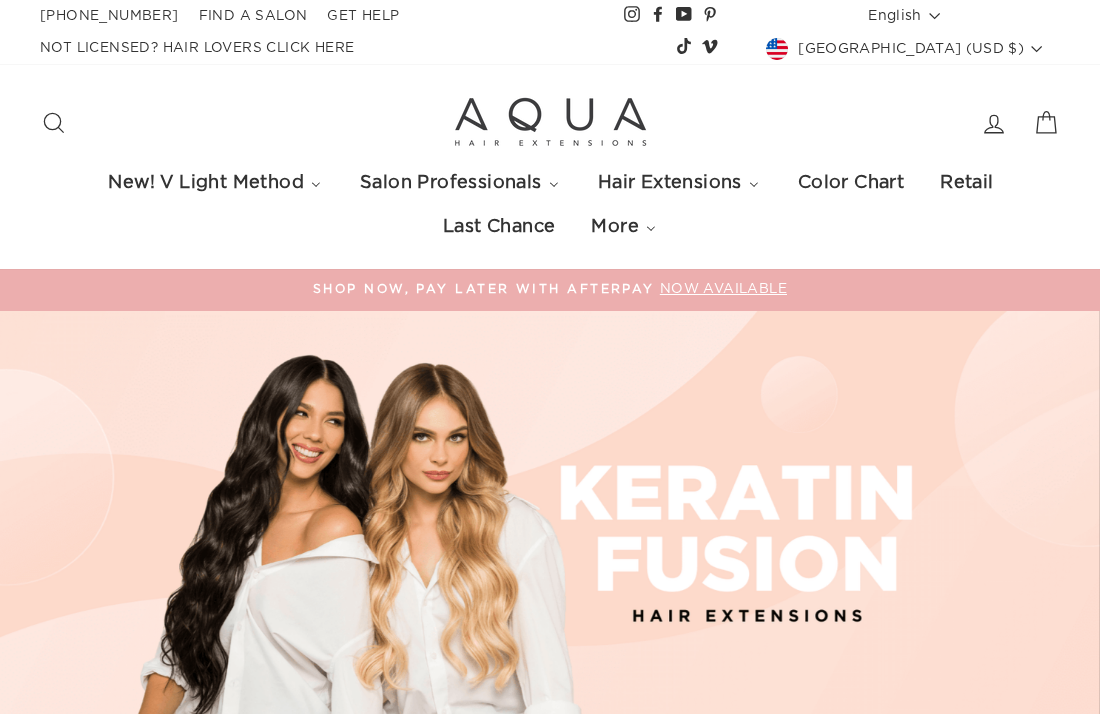 scroll, scrollTop: 0, scrollLeft: 0, axis: both 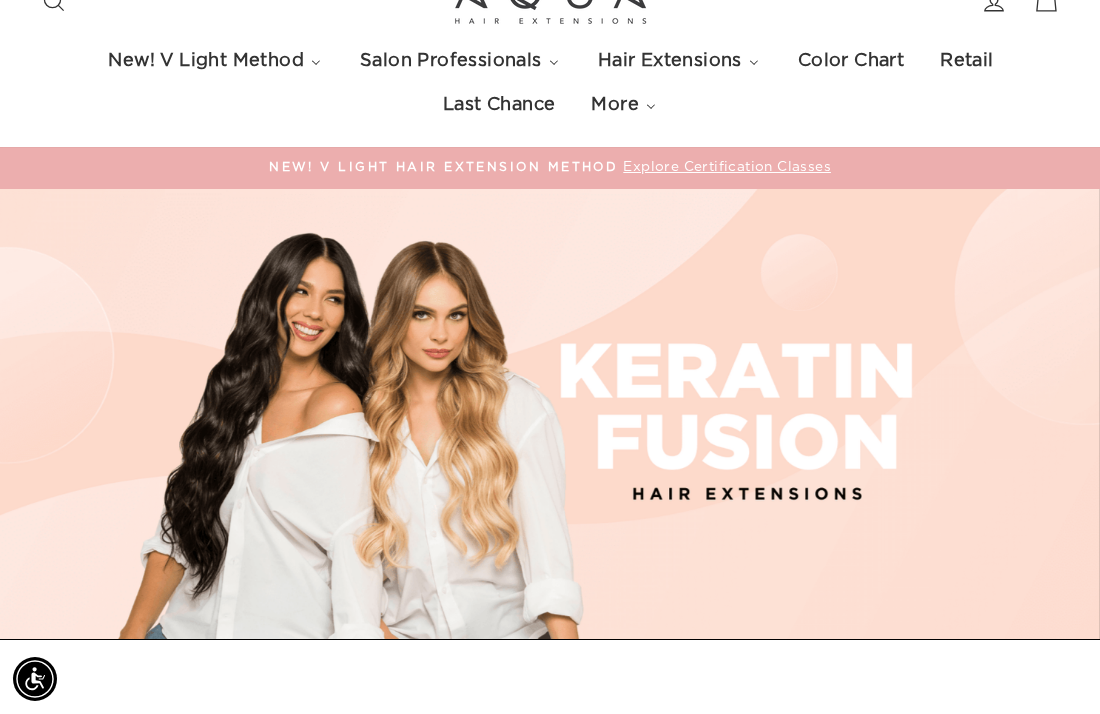 click 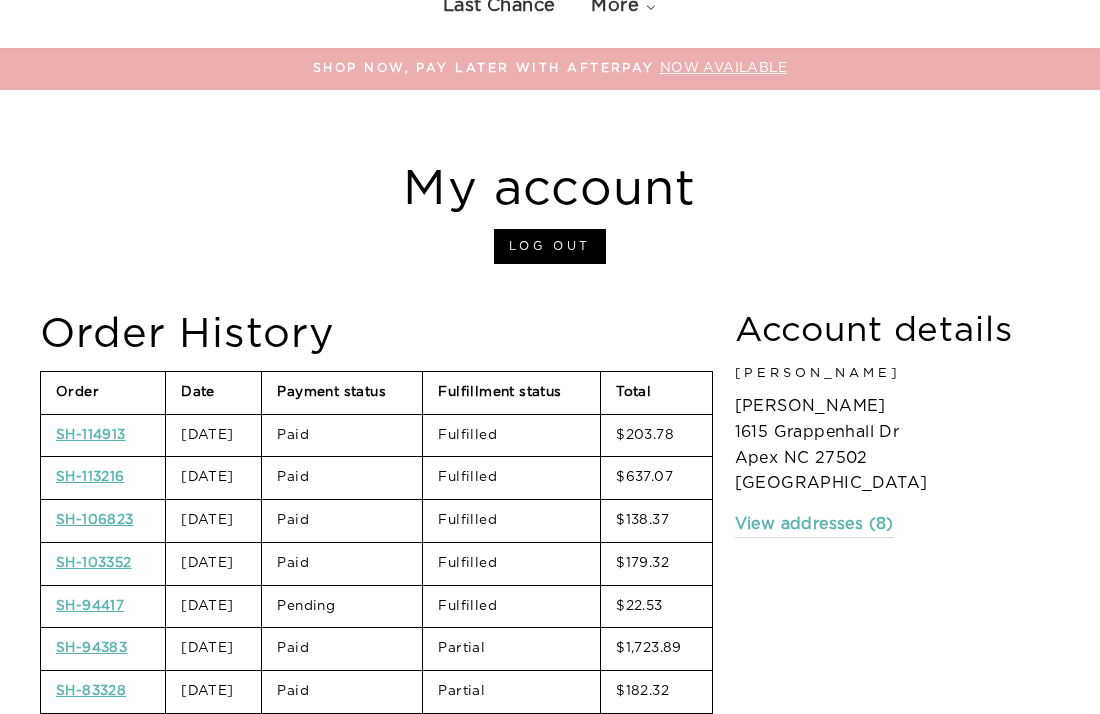 scroll, scrollTop: 221, scrollLeft: 0, axis: vertical 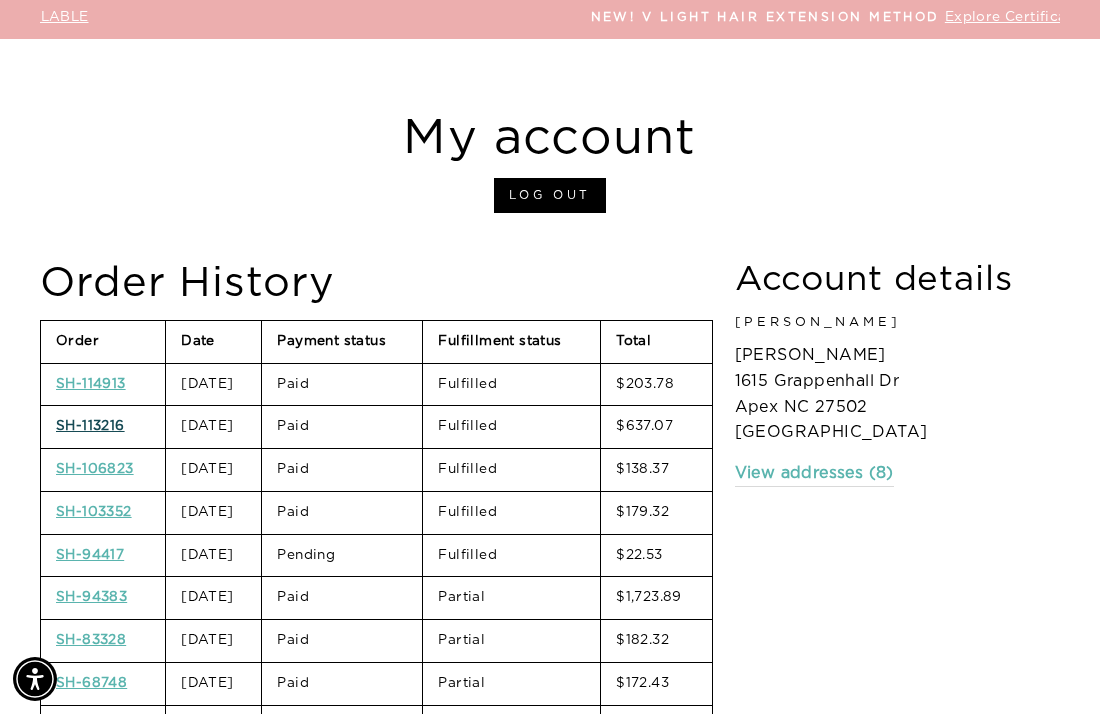 click on "SH-113216" at bounding box center (90, 426) 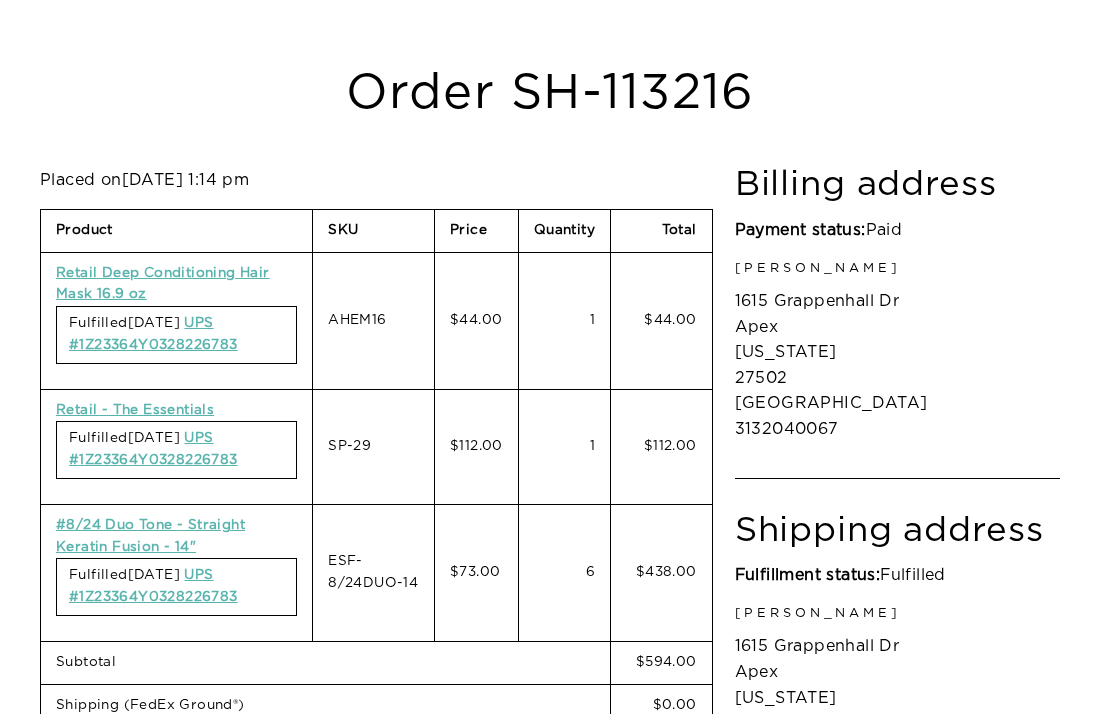 scroll, scrollTop: 0, scrollLeft: 0, axis: both 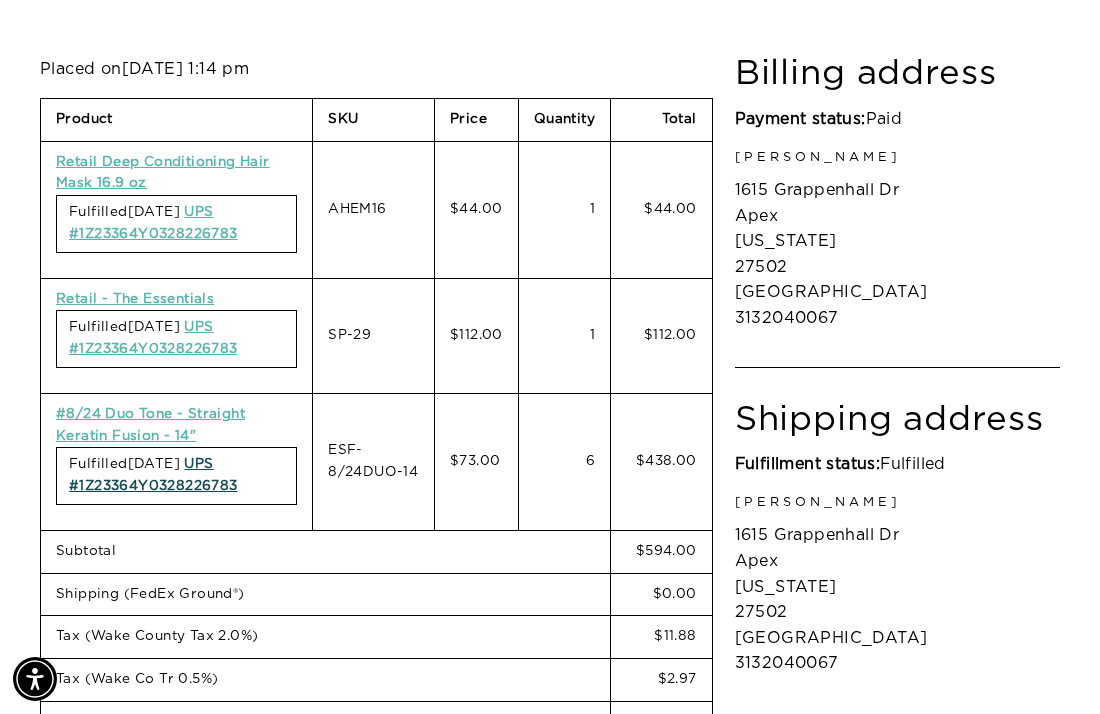 click on "UPS #1Z23364Y0328226783" at bounding box center (153, 475) 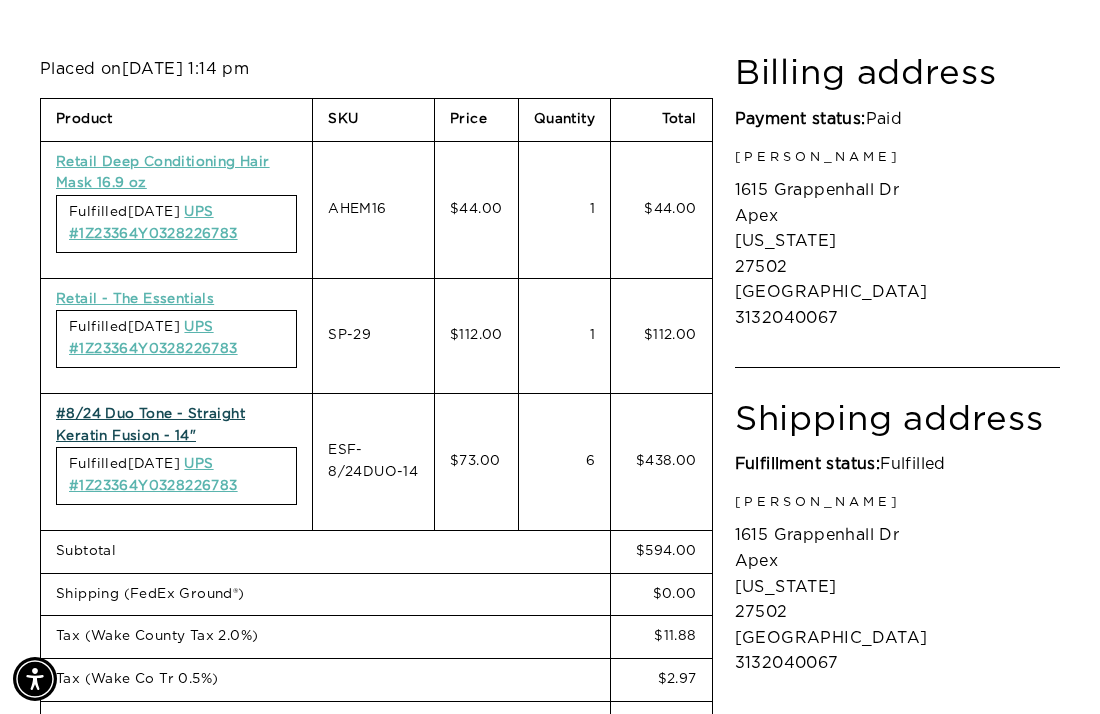 click on "#8/24 Duo Tone - Straight Keratin Fusion - 14"" at bounding box center [150, 425] 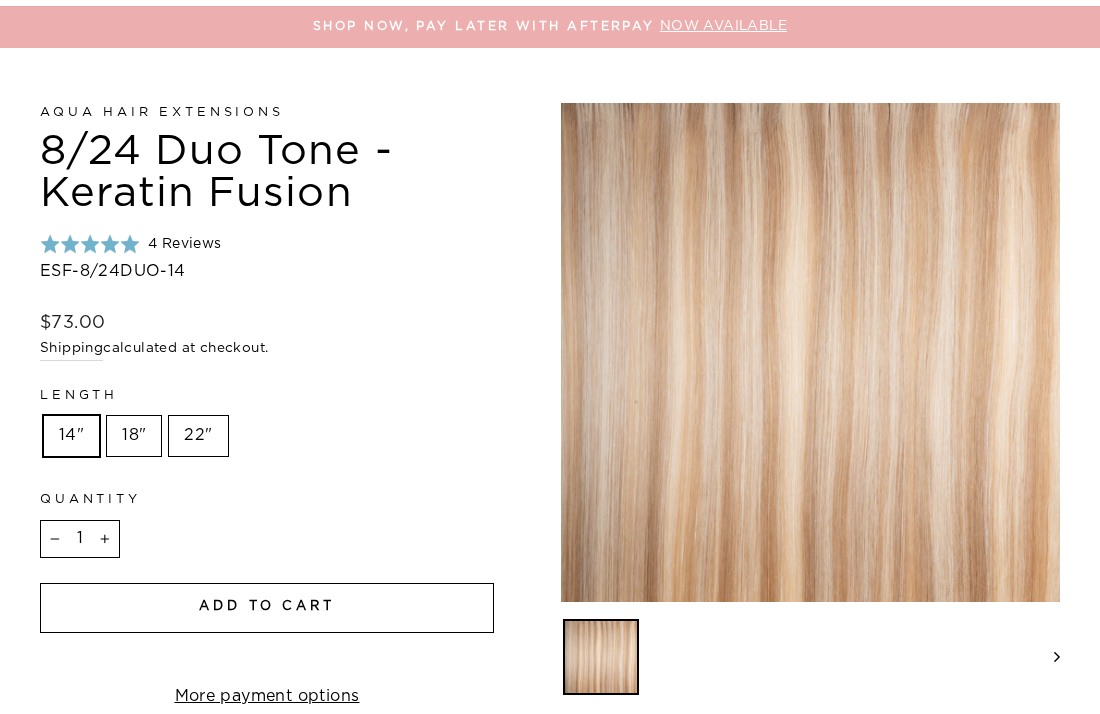 scroll, scrollTop: 263, scrollLeft: 0, axis: vertical 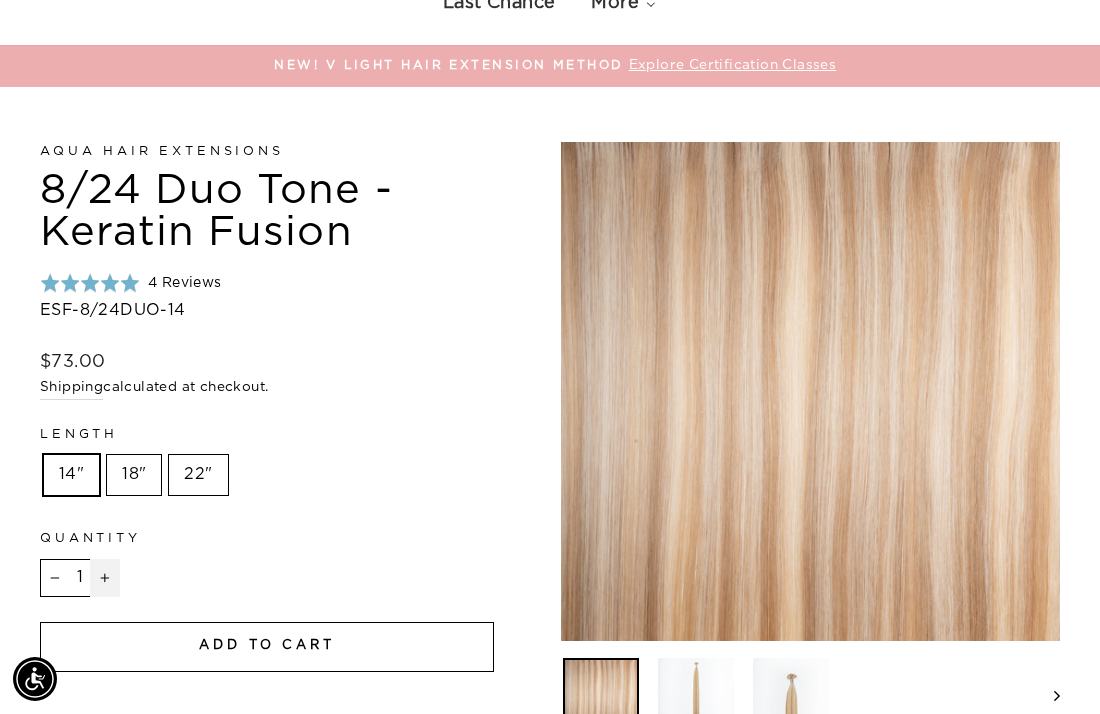 click 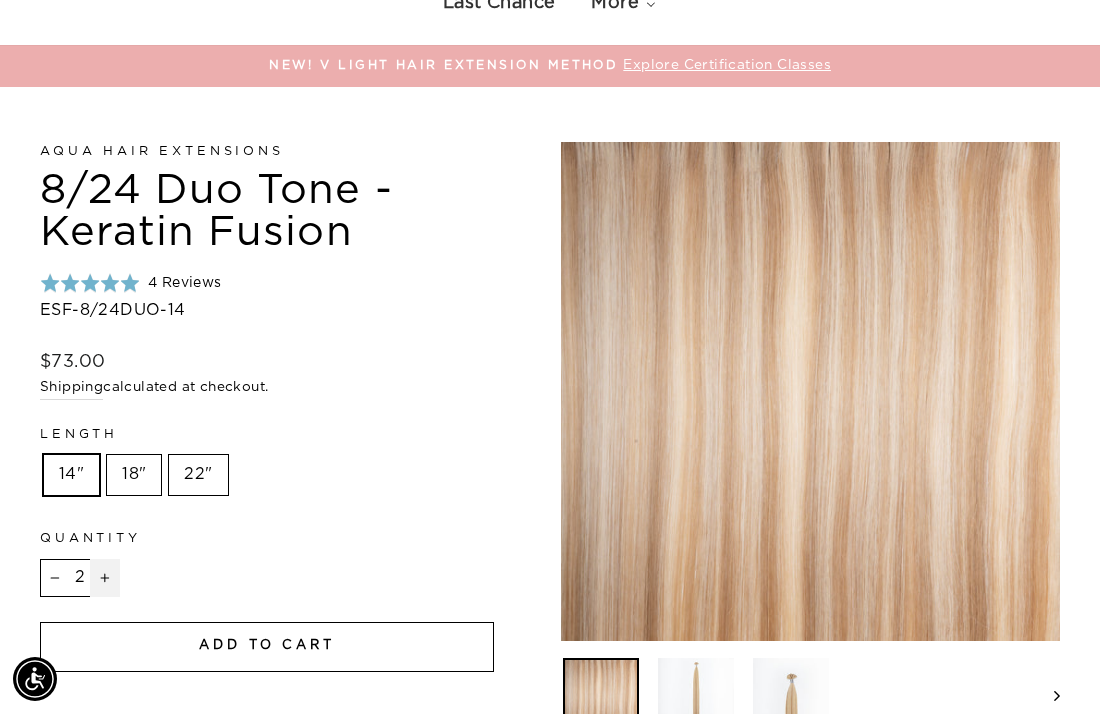 click 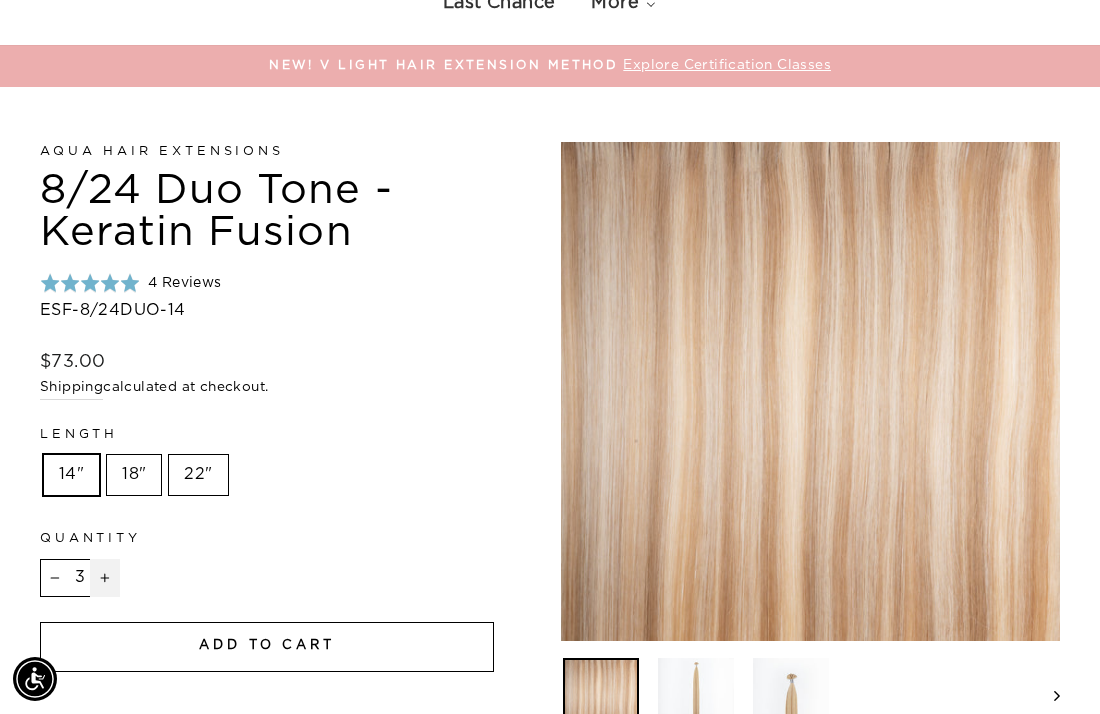 click 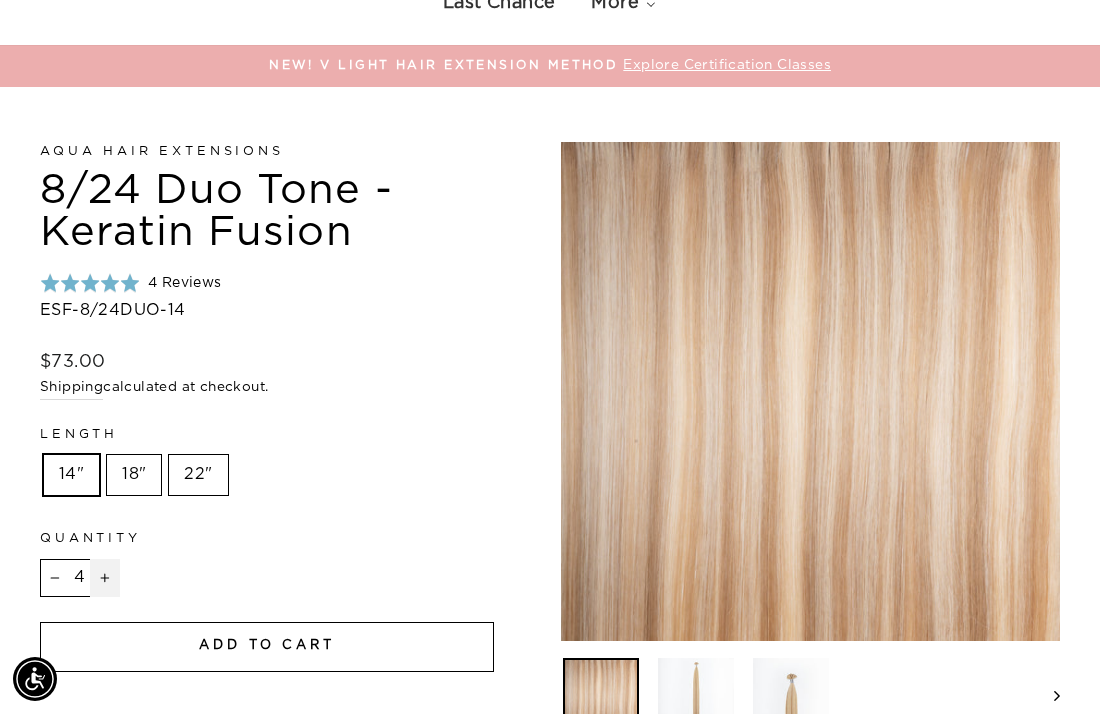 click 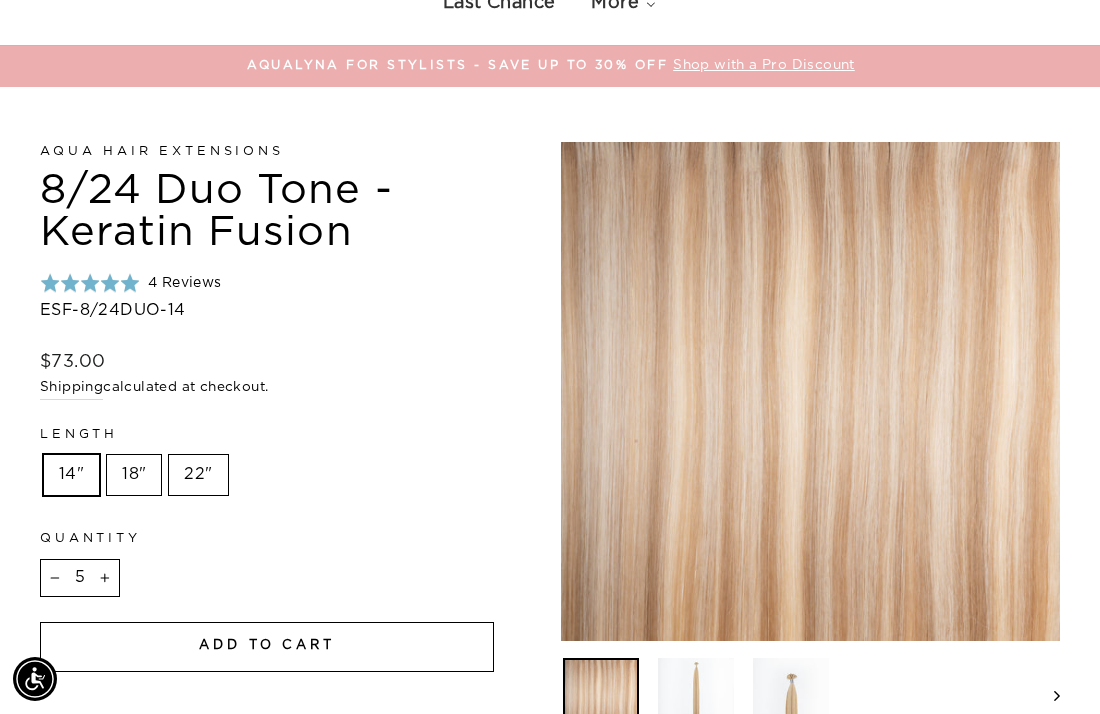 click on "18"" at bounding box center [134, 475] 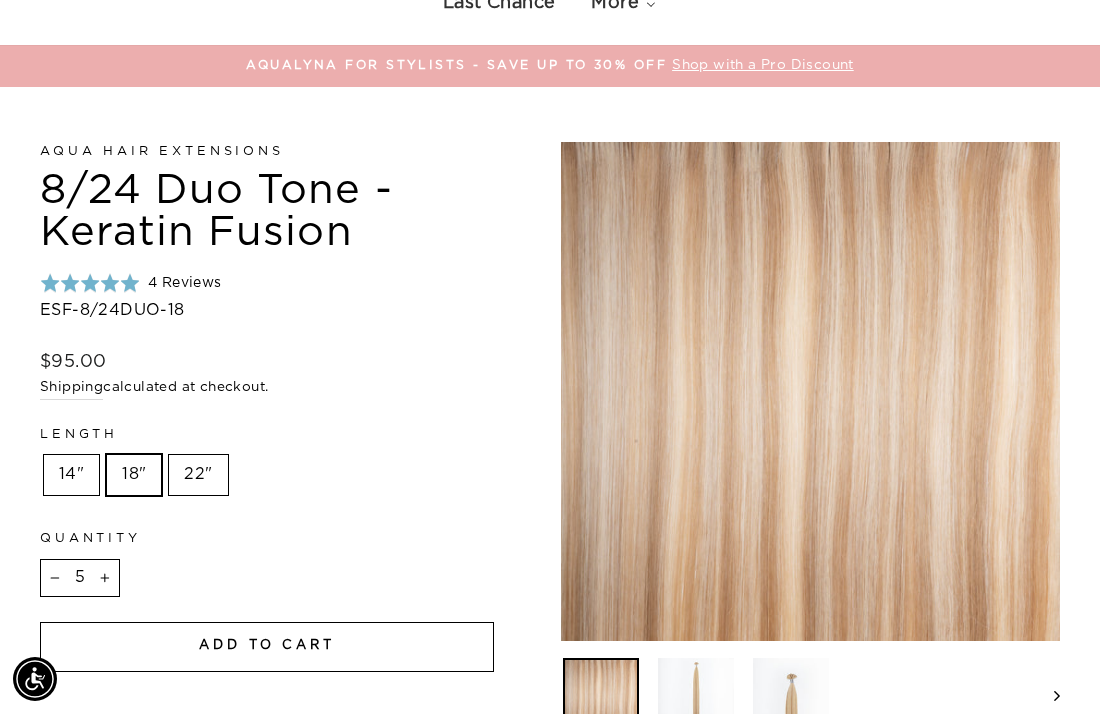 click on "14"" at bounding box center (71, 475) 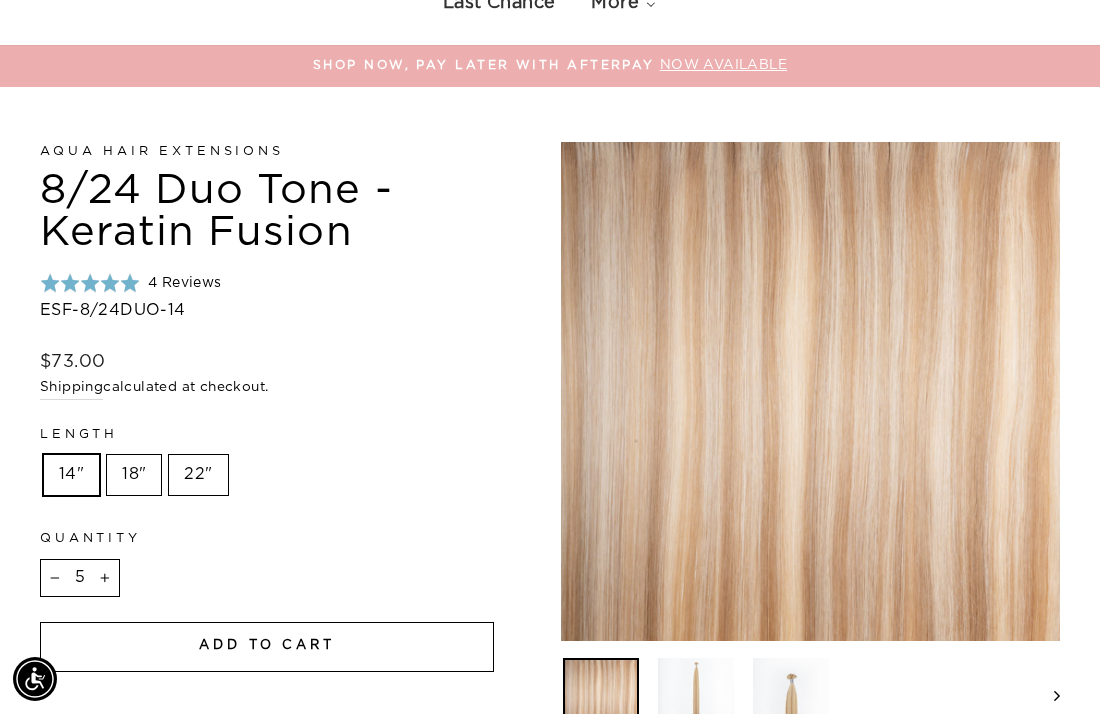 click on "18"" at bounding box center [134, 475] 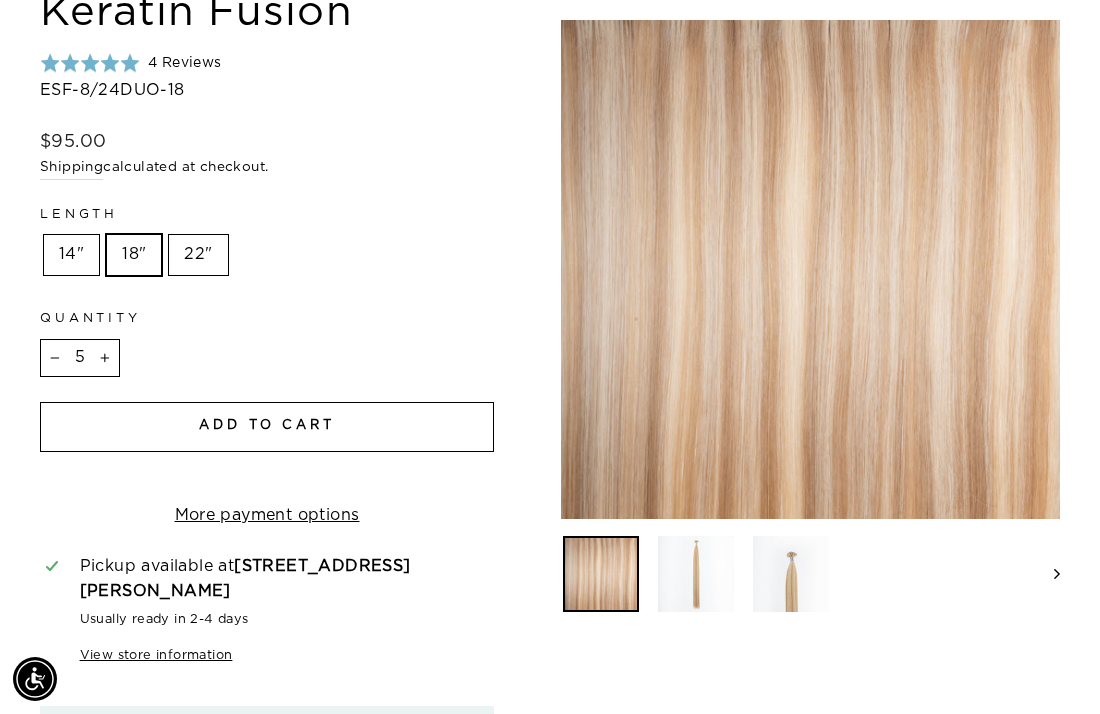 scroll, scrollTop: 444, scrollLeft: 0, axis: vertical 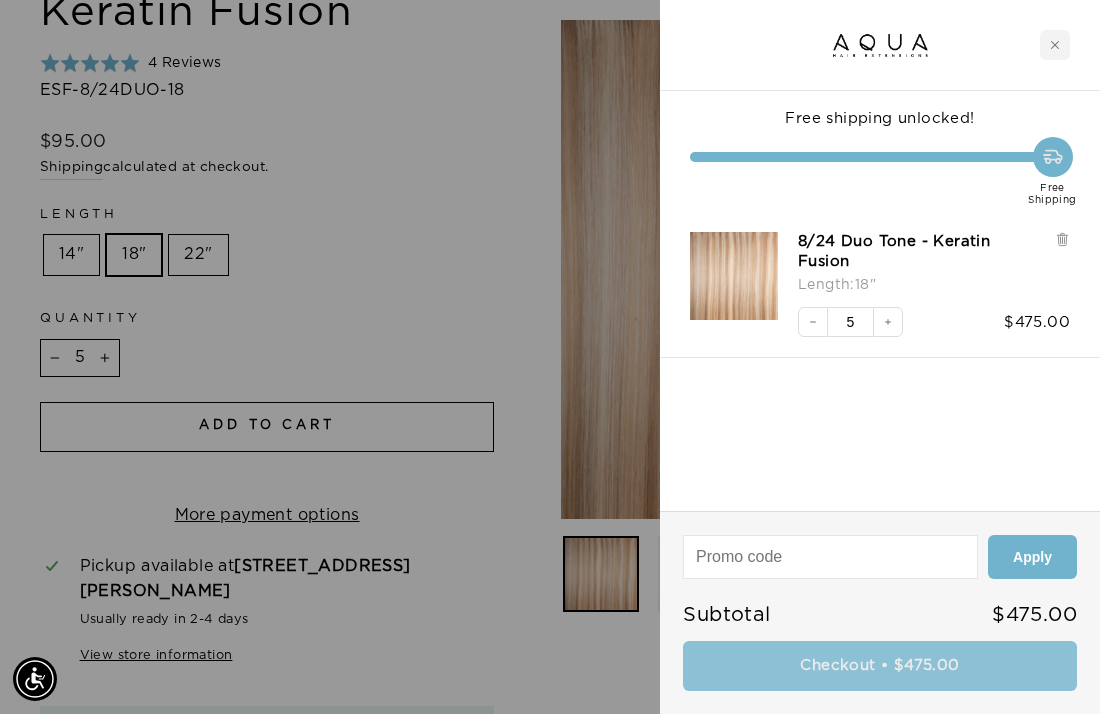 click on "Checkout • $475.00" at bounding box center [880, 666] 